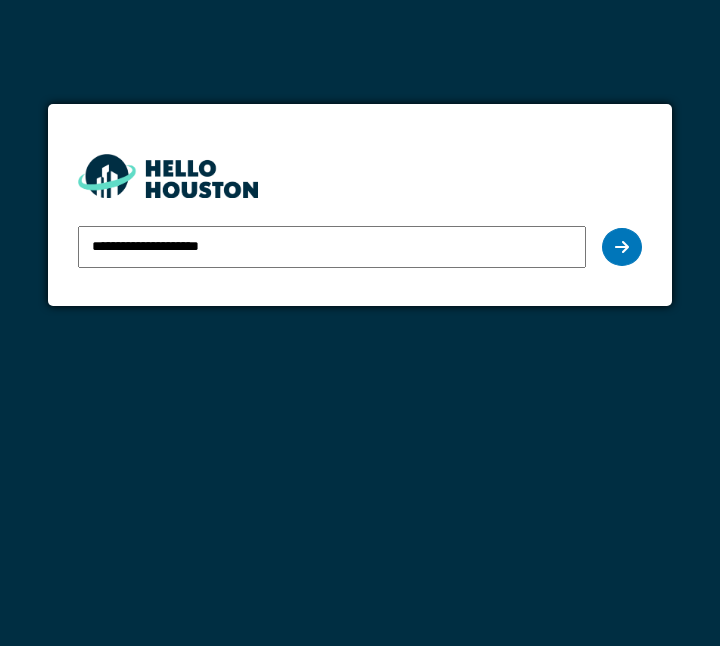 scroll, scrollTop: 0, scrollLeft: 0, axis: both 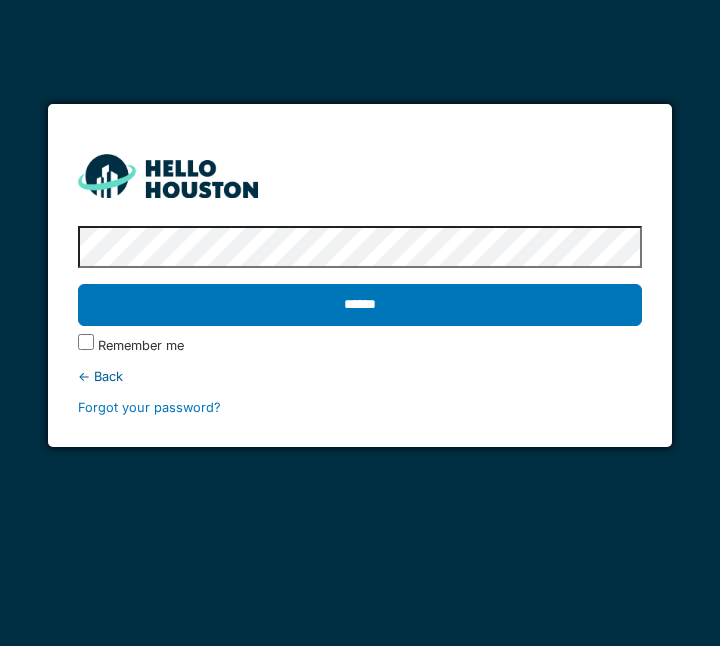 click on "******" at bounding box center (360, 305) 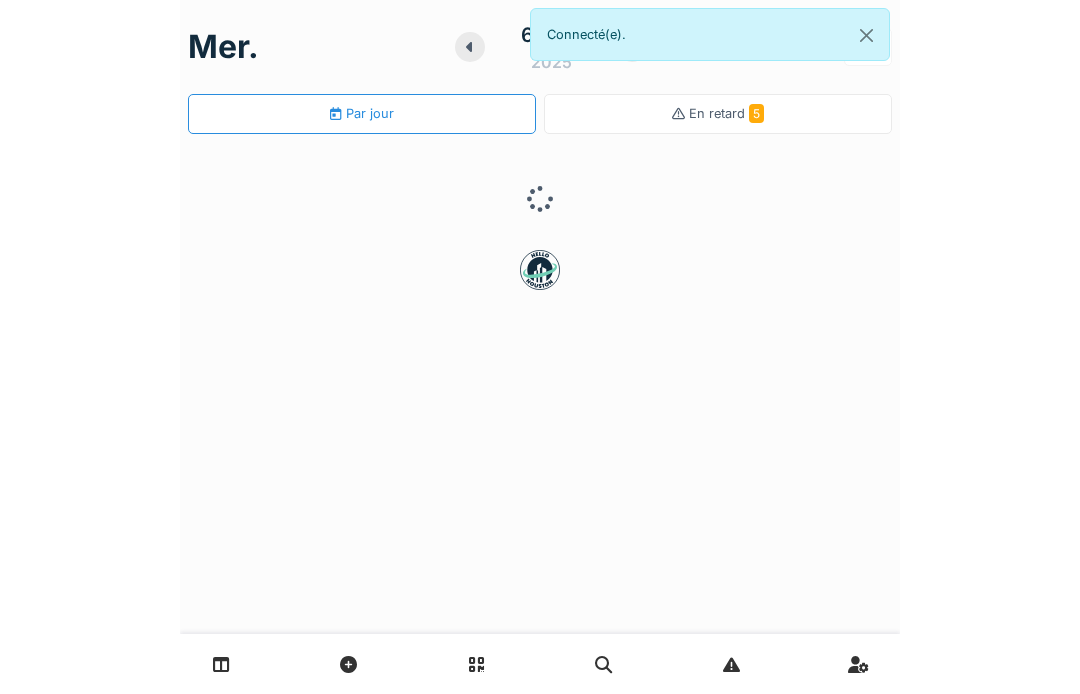 scroll, scrollTop: 0, scrollLeft: 0, axis: both 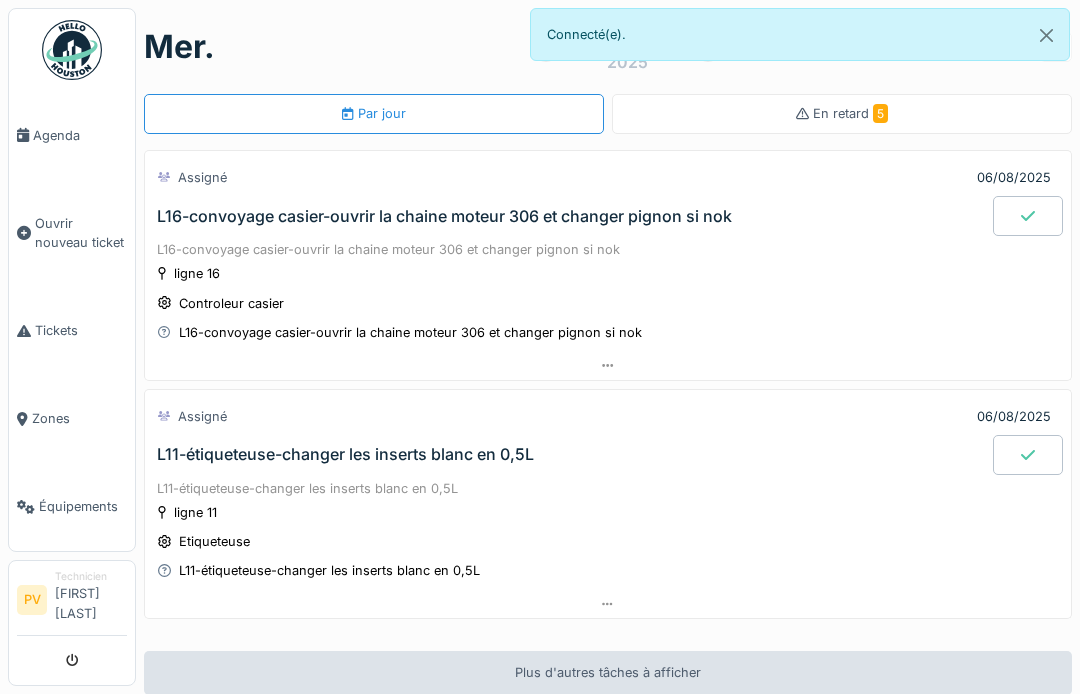 click on "Agenda" at bounding box center (80, 135) 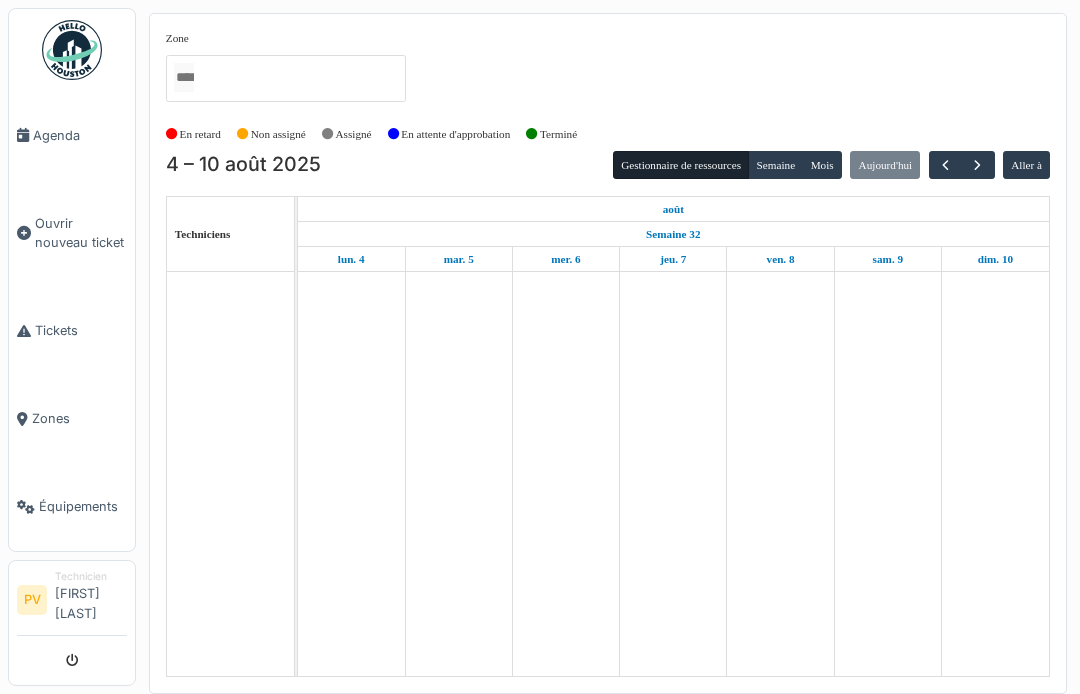 scroll, scrollTop: 0, scrollLeft: 0, axis: both 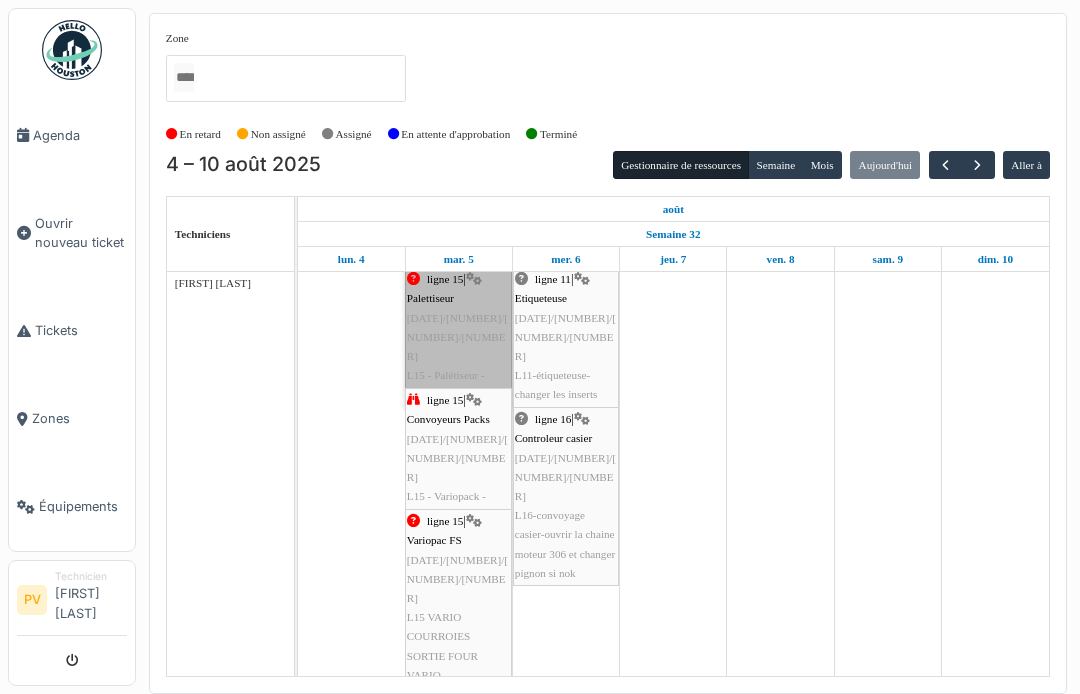 click on "ligne 15
|     Palettiseur
2025/08/63/01203
L15 - Palétiseur - Brosses intercalaire." at bounding box center [458, 337] 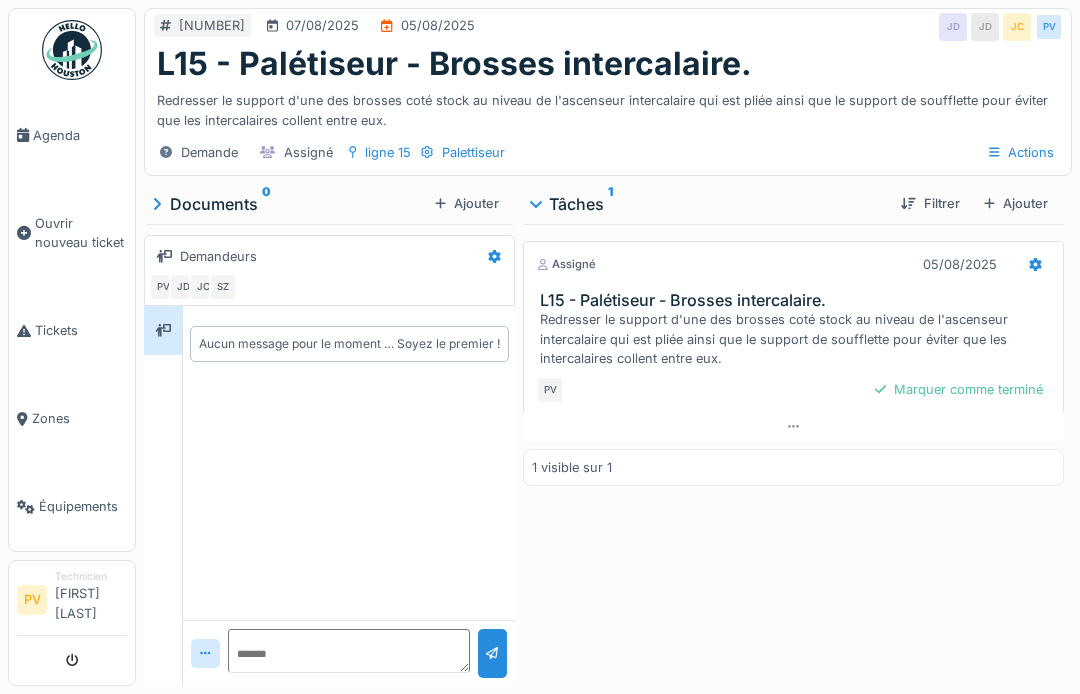 scroll, scrollTop: 0, scrollLeft: 0, axis: both 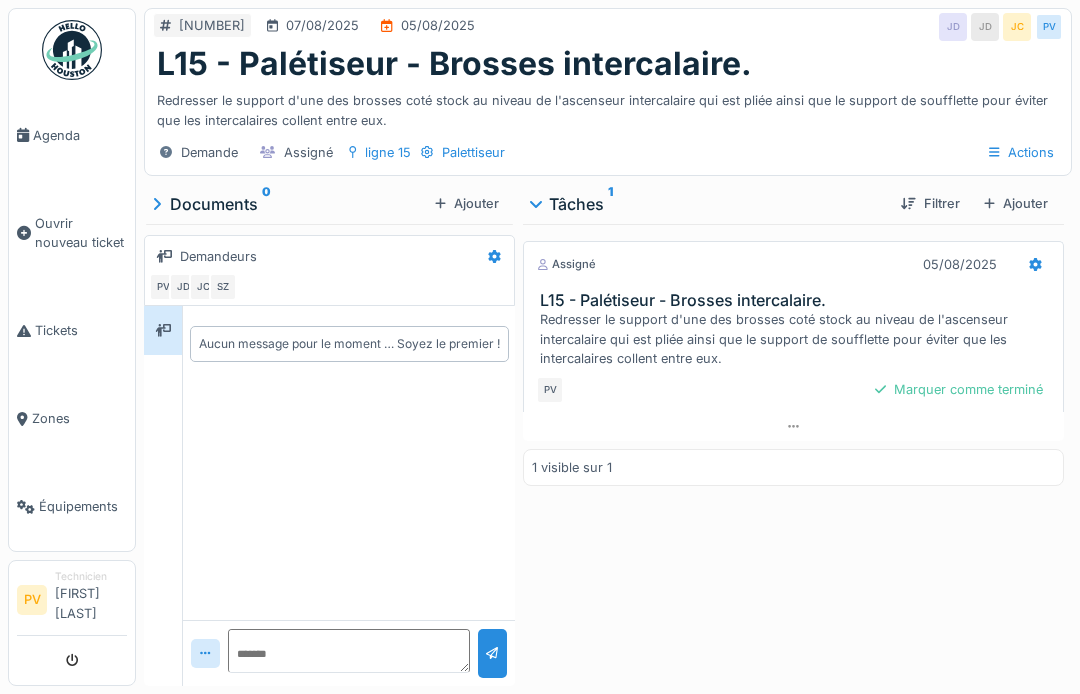 click on "L15 - Palétiseur - Brosses intercalaire." at bounding box center [797, 300] 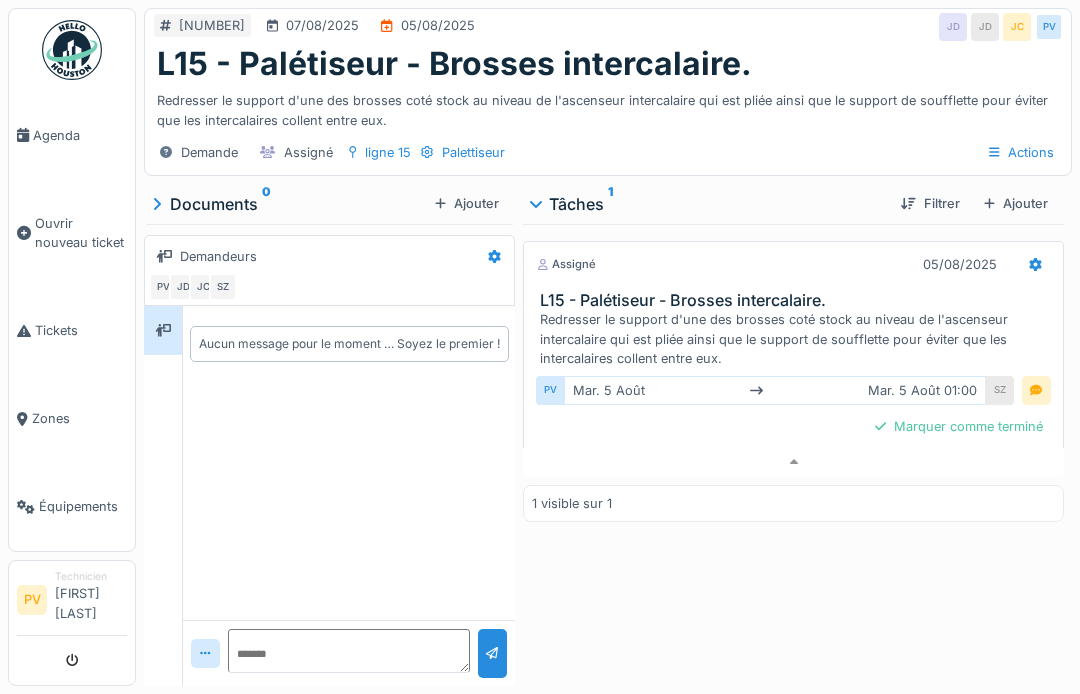 click on "L15 - Palétiseur - Brosses intercalaire." at bounding box center (797, 300) 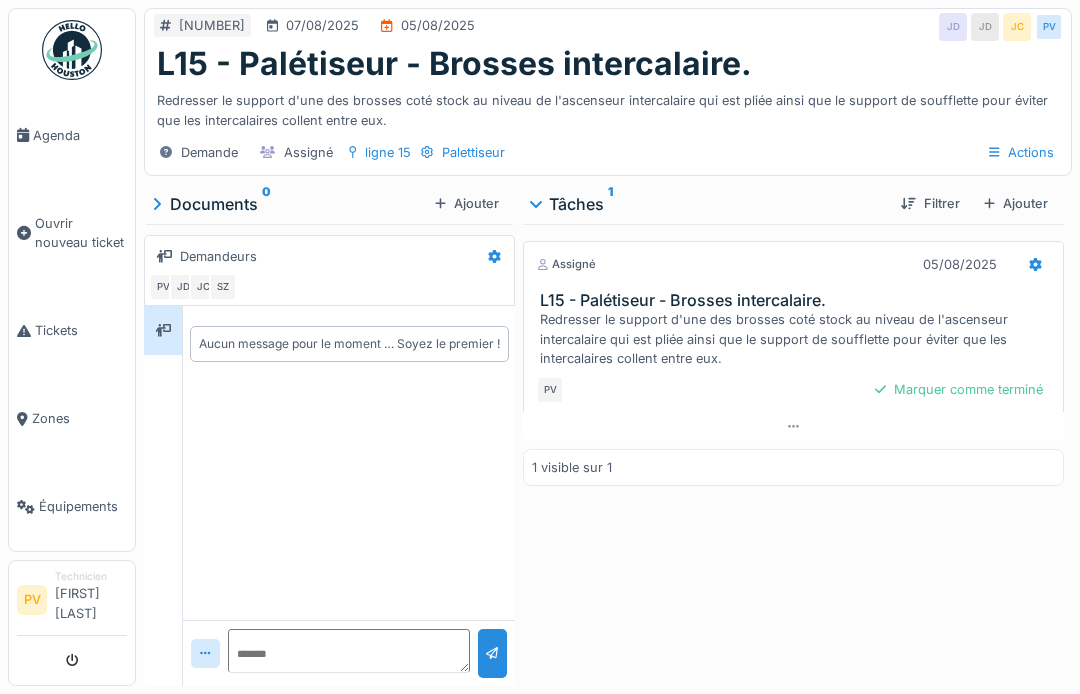 click on "Assigné" at bounding box center [566, 264] 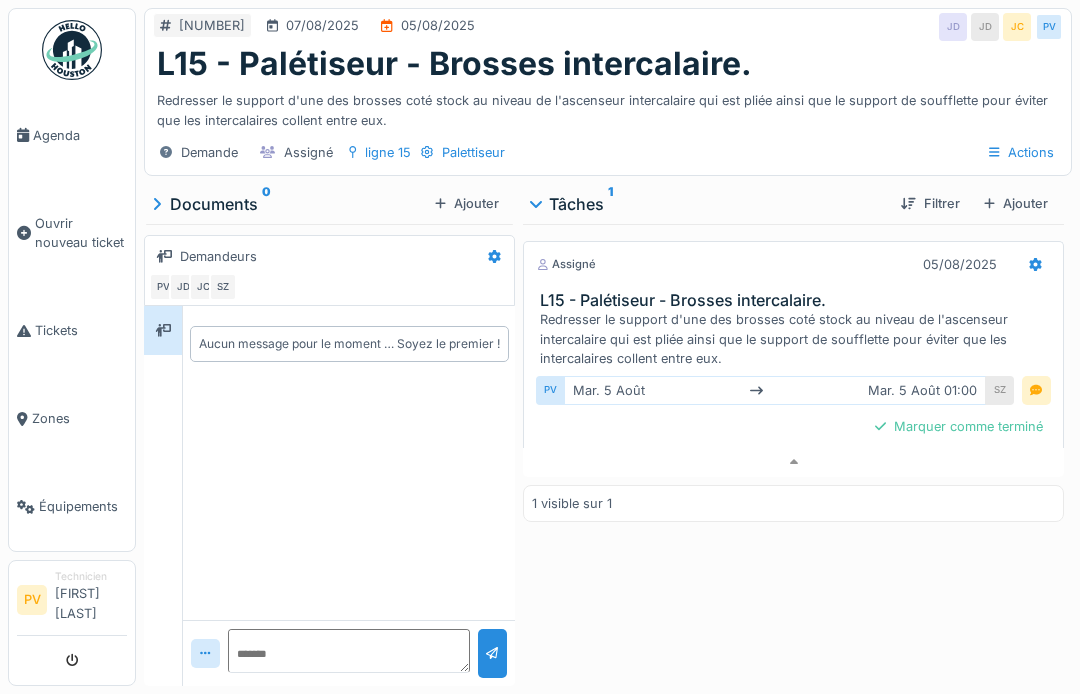 click on "Agenda" at bounding box center (72, 135) 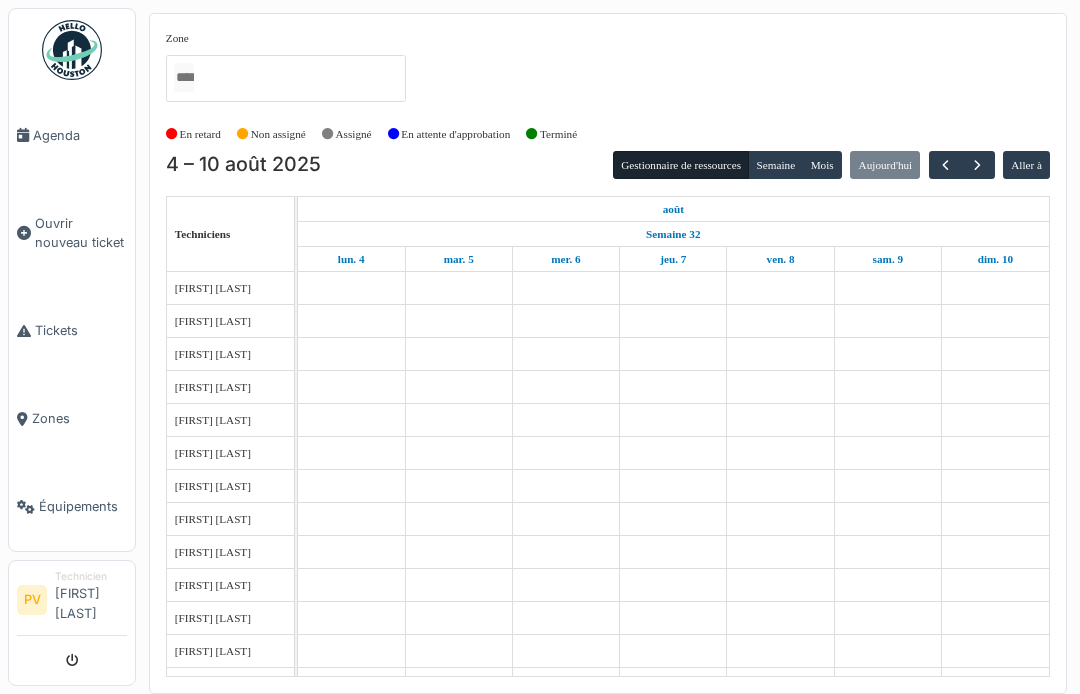 scroll, scrollTop: 0, scrollLeft: 0, axis: both 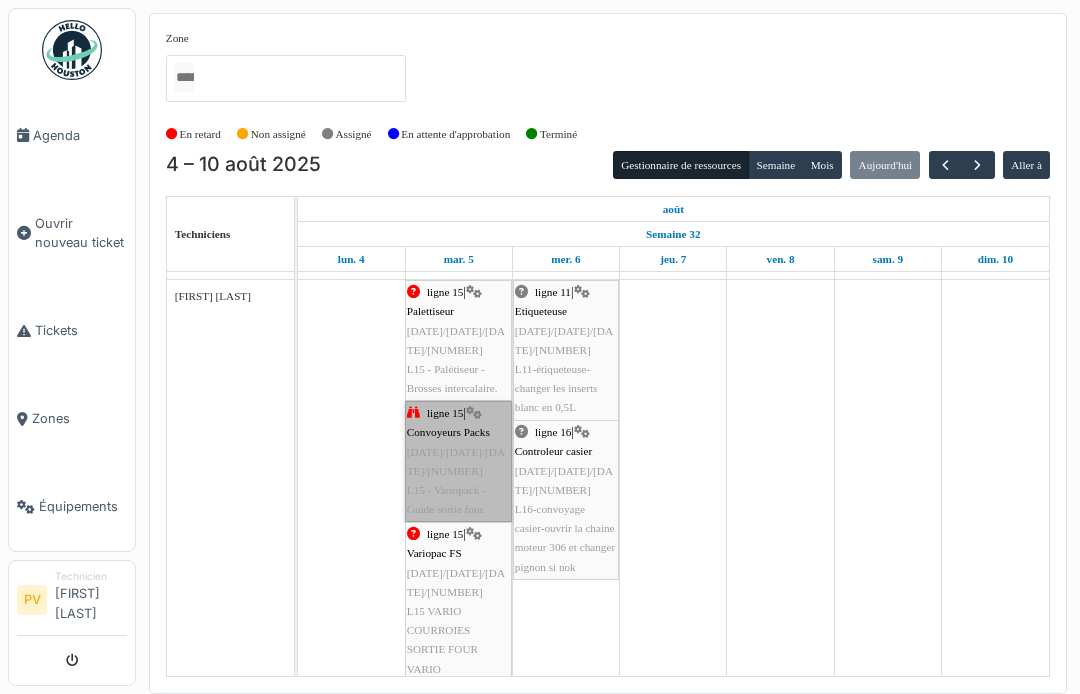 click on "ligne 15
|     Convoyeurs Packs
2025/08/63/01202
L15 - Variopack - Guide sortie four." at bounding box center [458, 461] 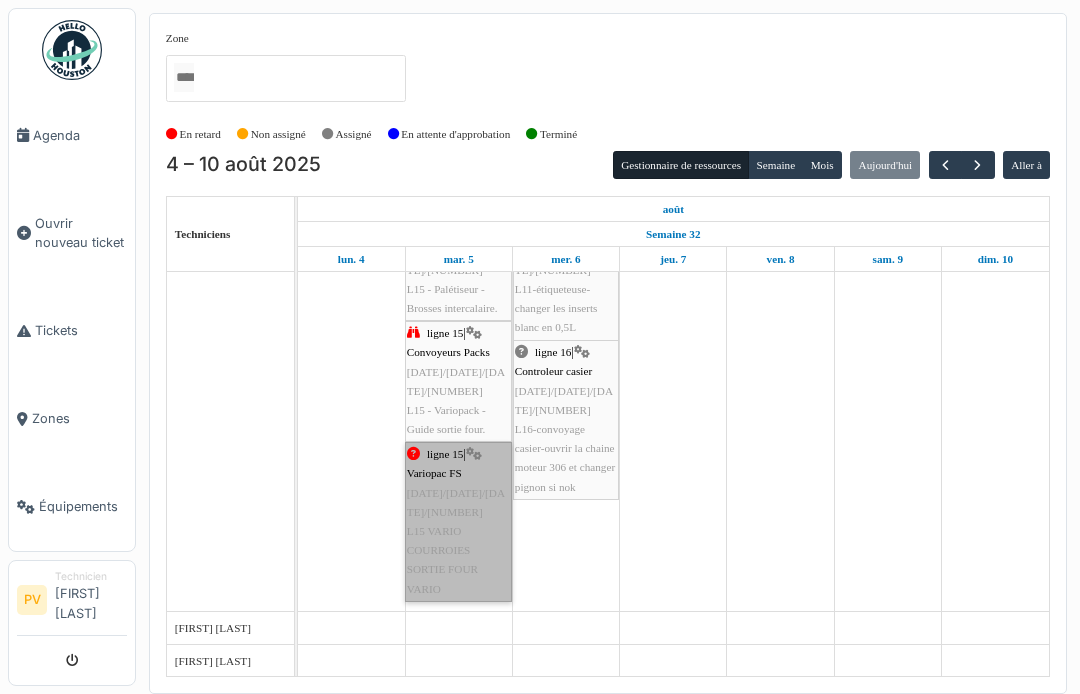 click on "ligne 15
|     Variopac FS
2025/07/63/01049
L15 VARIO COURROIES SORTIE FOUR VARIO" at bounding box center [458, 522] 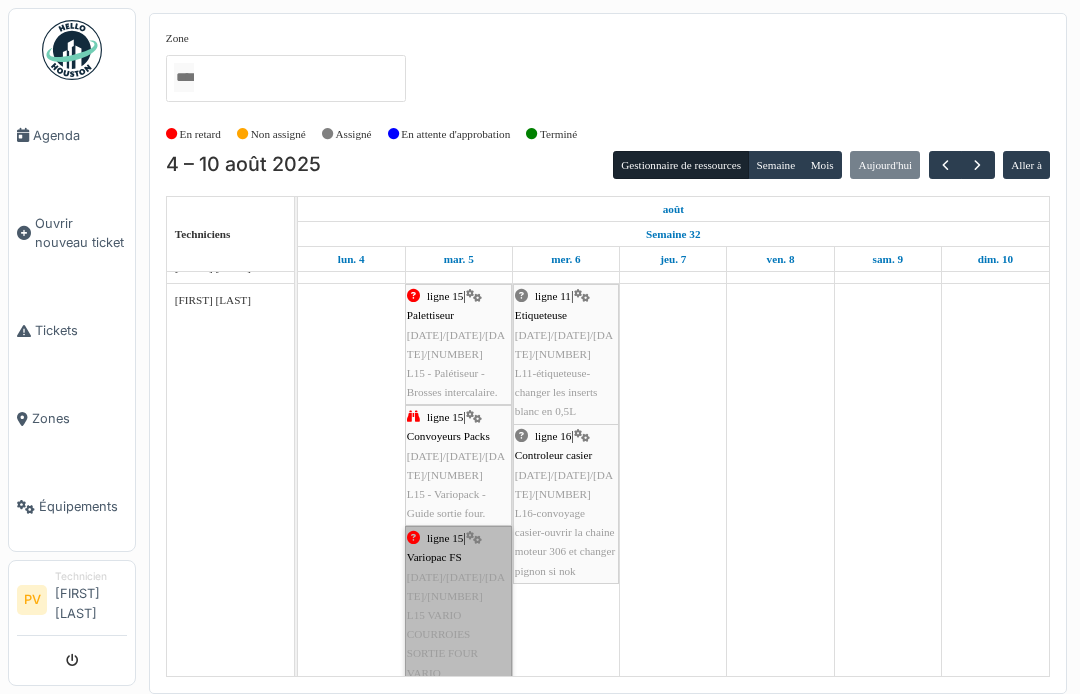 click on "ligne 15
|     Variopac FS
2025/07/63/01049
L15 VARIO COURROIES SORTIE FOUR VARIO" at bounding box center [458, 606] 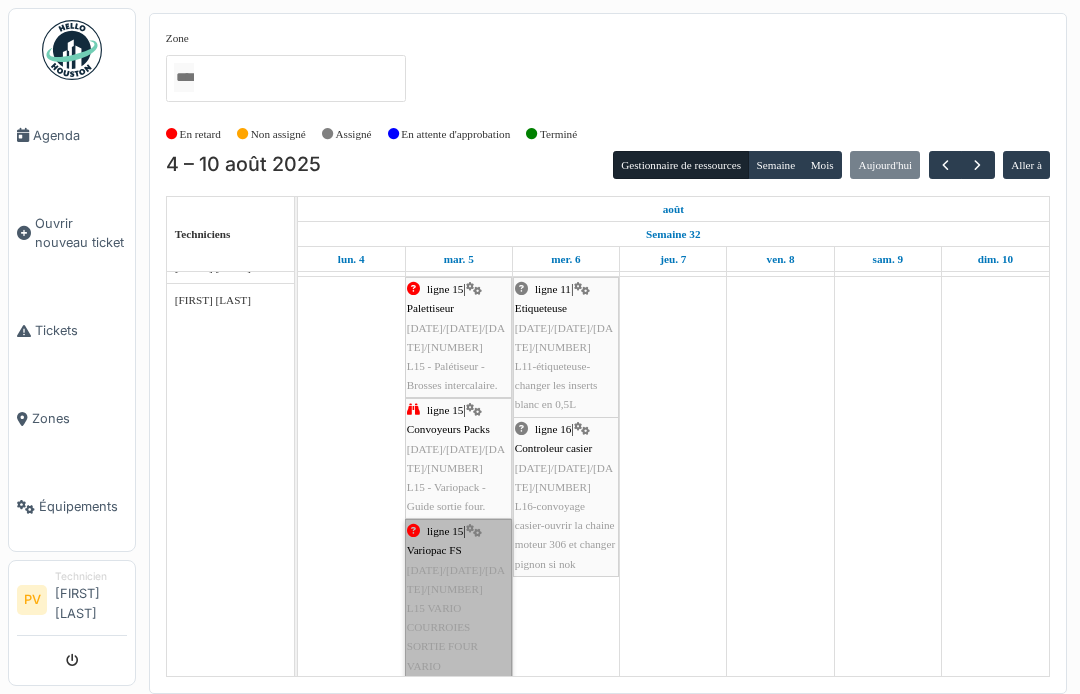 scroll, scrollTop: 2828, scrollLeft: 0, axis: vertical 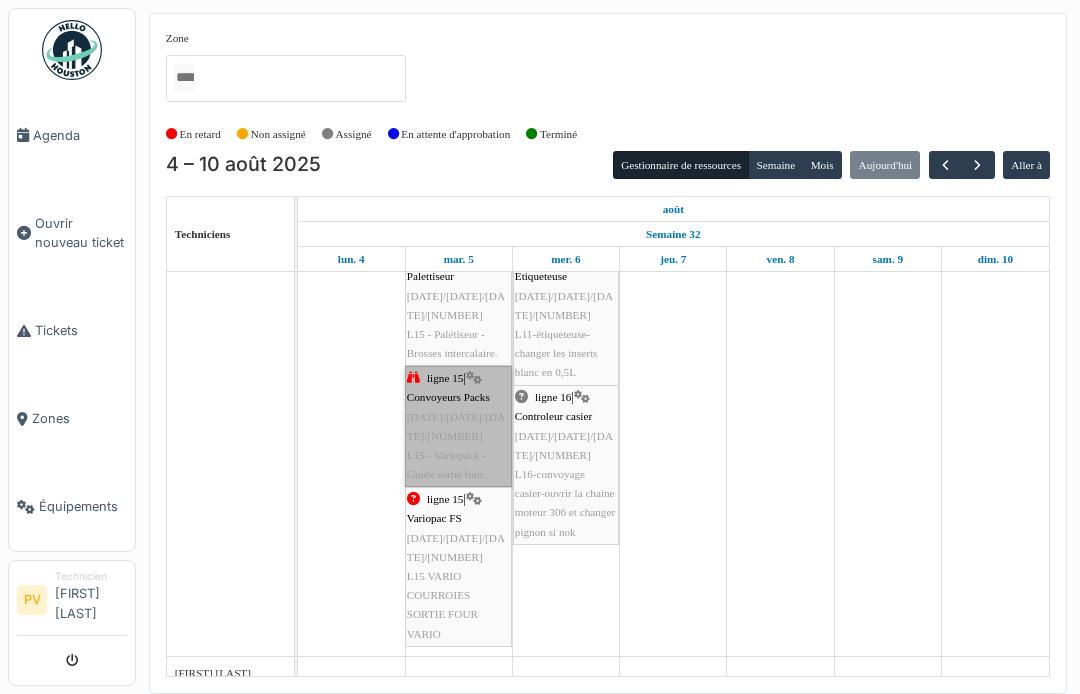 click on "ligne 15
|     Convoyeurs Packs
2025/08/63/01202
L15 - Variopack - Guide sortie four." at bounding box center [458, 426] 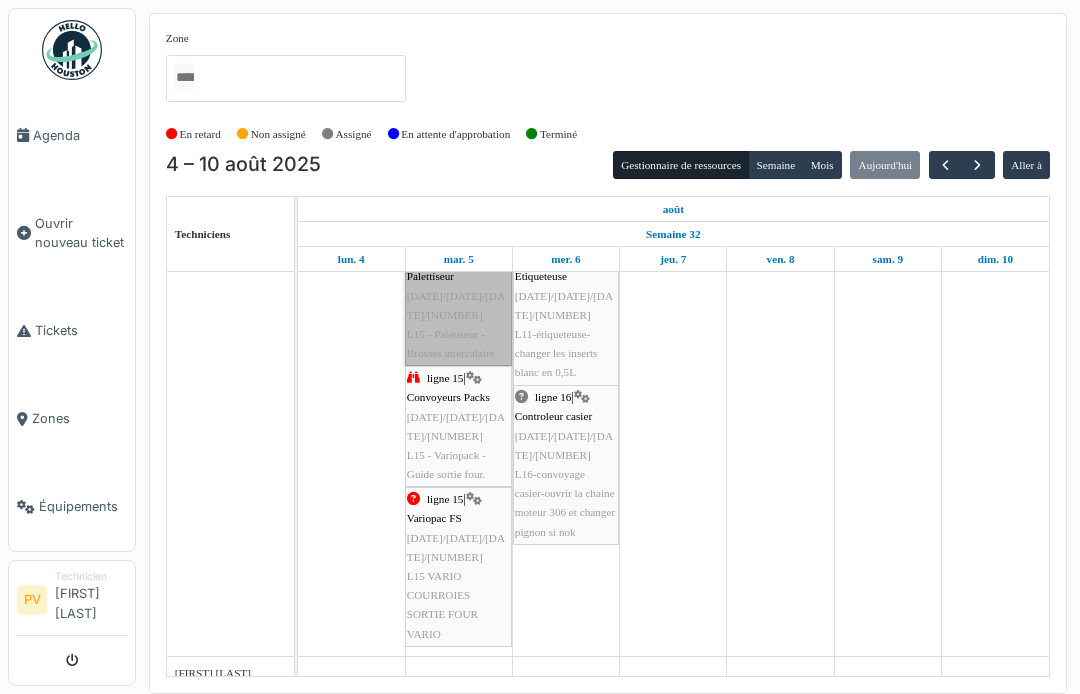 click on "ligne 15
|     Palettiseur
2025/08/63/01203
L15 - Palétiseur - Brosses intercalaire." at bounding box center [458, 305] 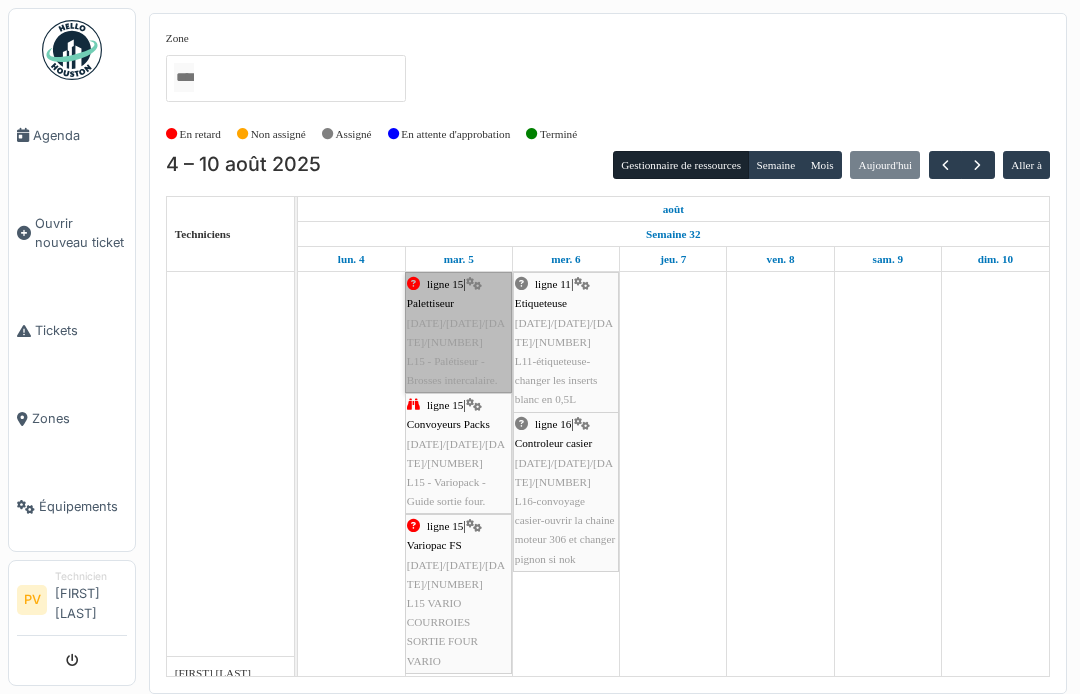 scroll, scrollTop: 2833, scrollLeft: 0, axis: vertical 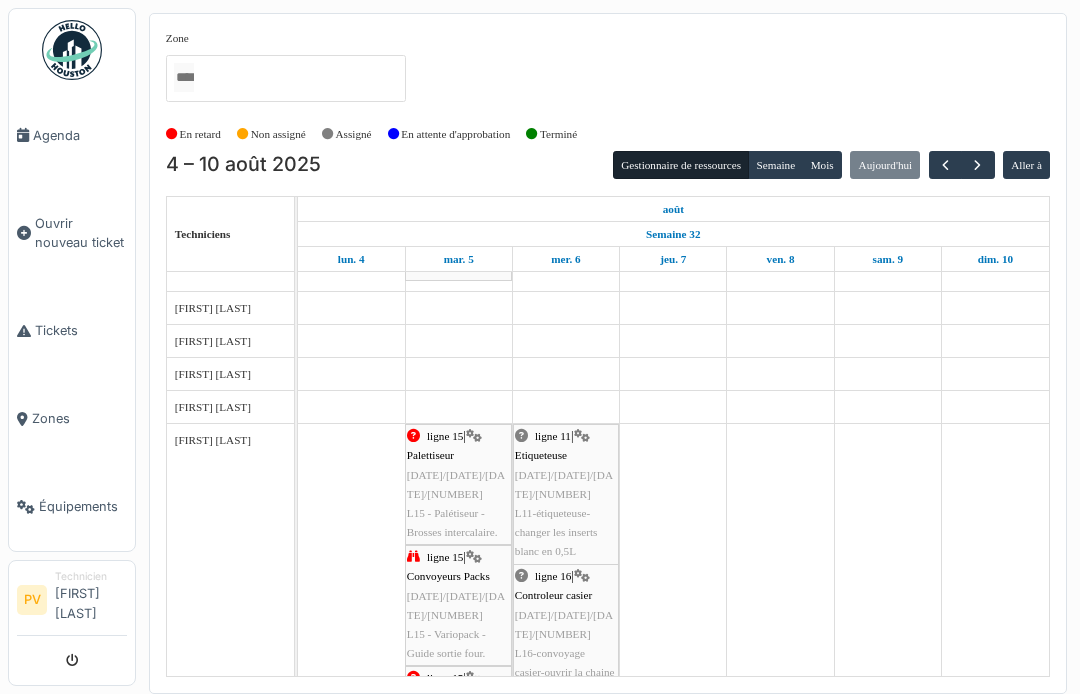 click at bounding box center (72, 660) 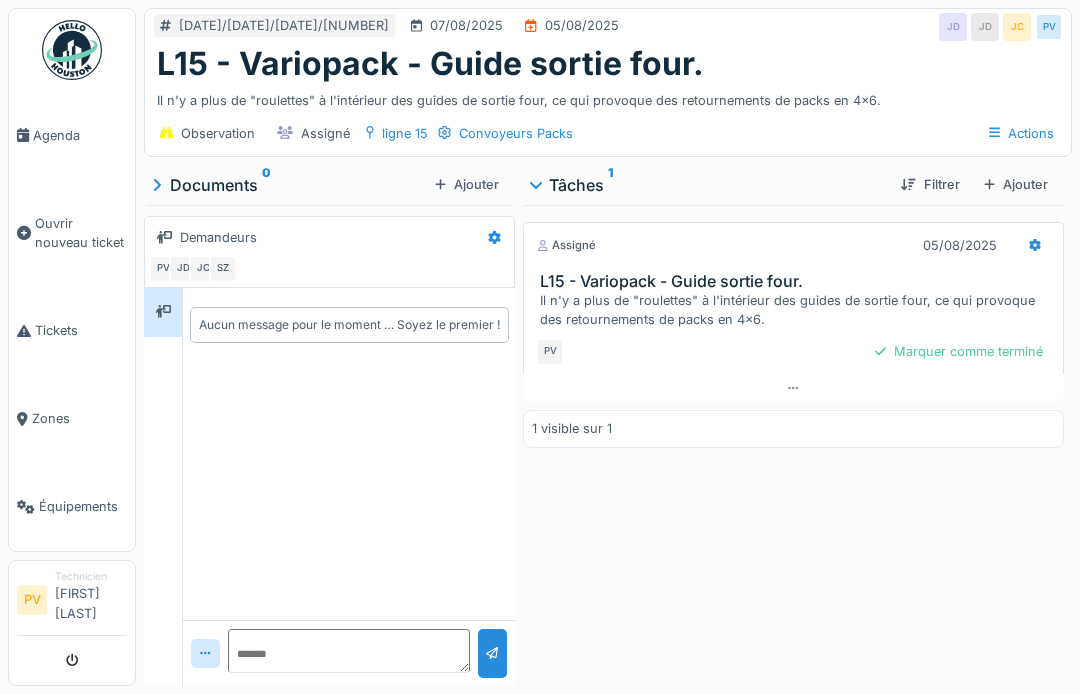 scroll, scrollTop: 0, scrollLeft: 0, axis: both 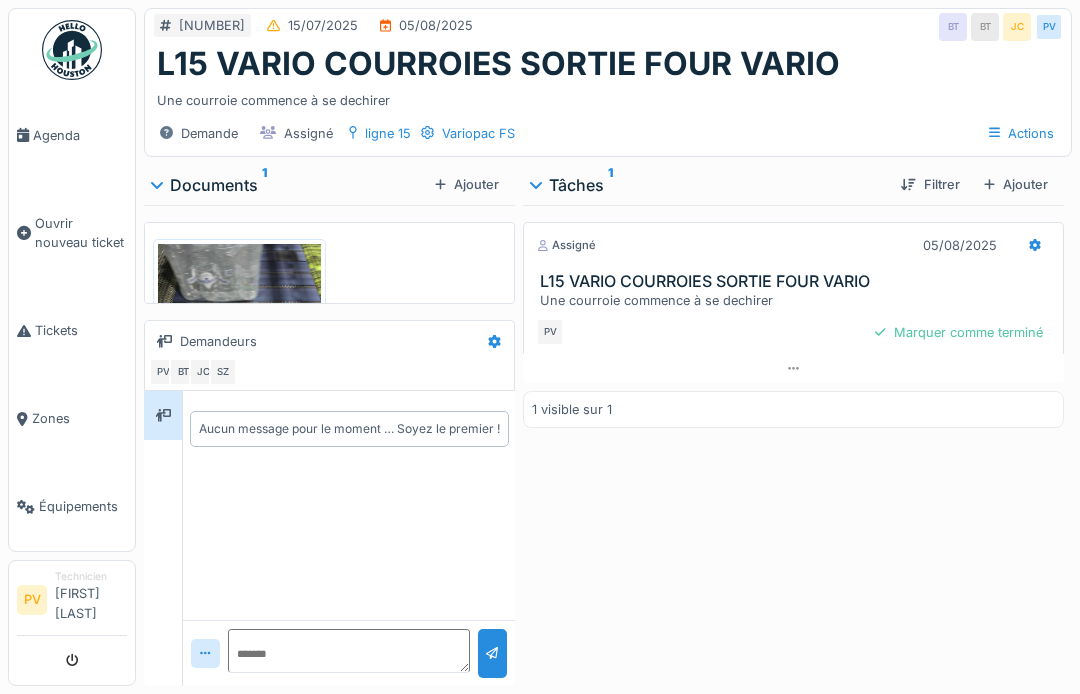 click at bounding box center [239, 352] 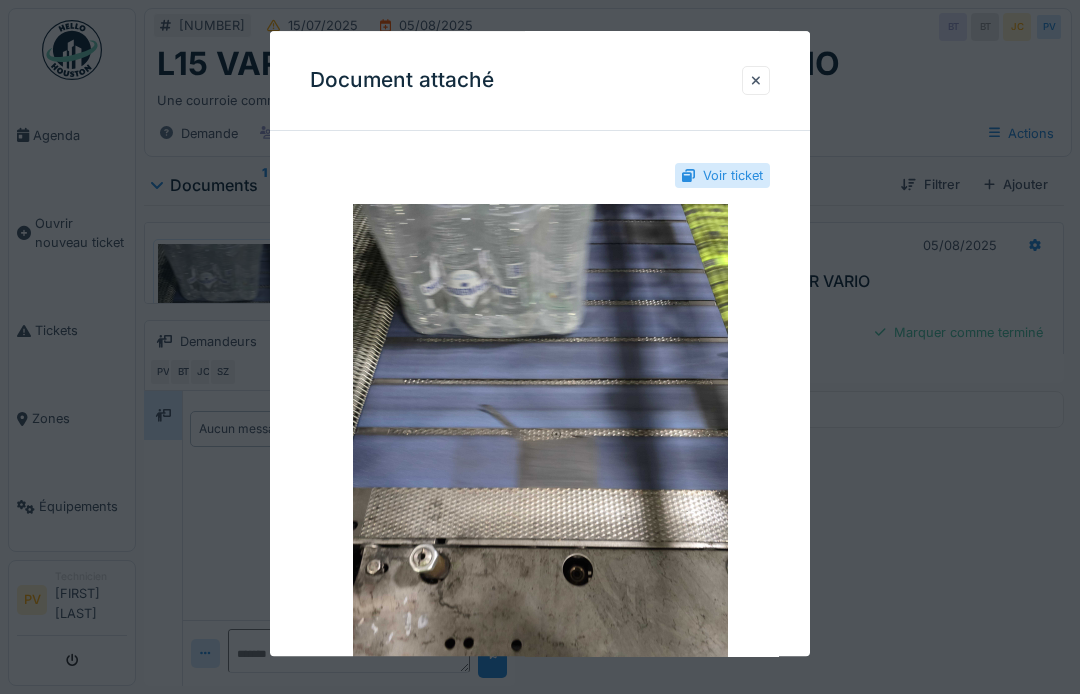 click at bounding box center (540, 454) 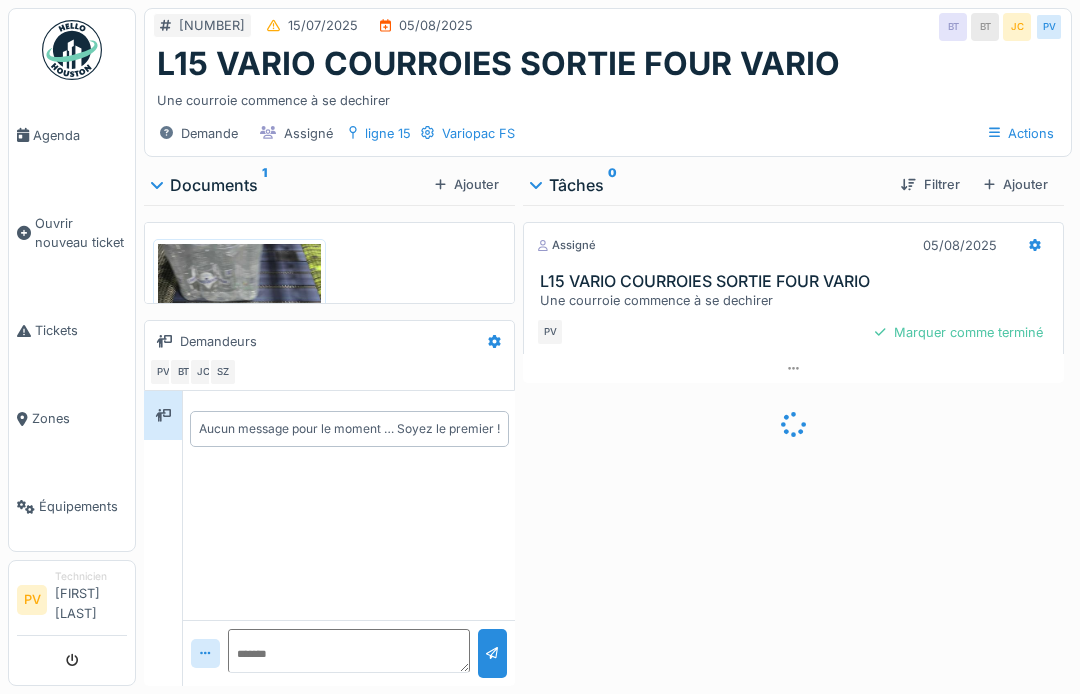 scroll, scrollTop: 0, scrollLeft: 0, axis: both 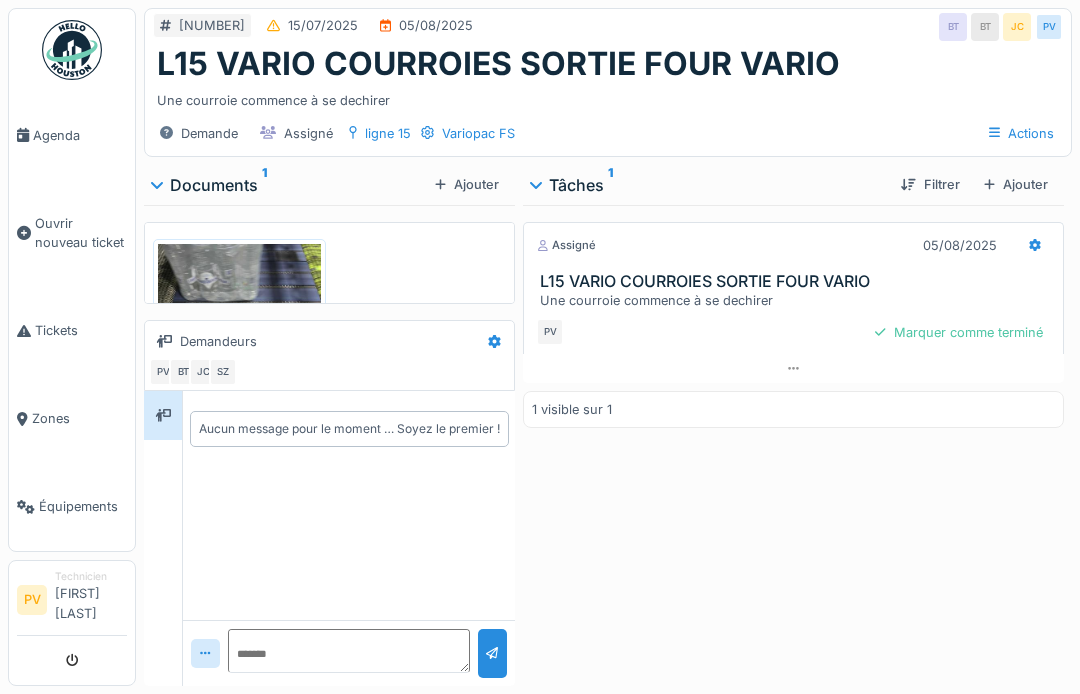 click on "Une courroie commence à se dechirer" at bounding box center (608, 96) 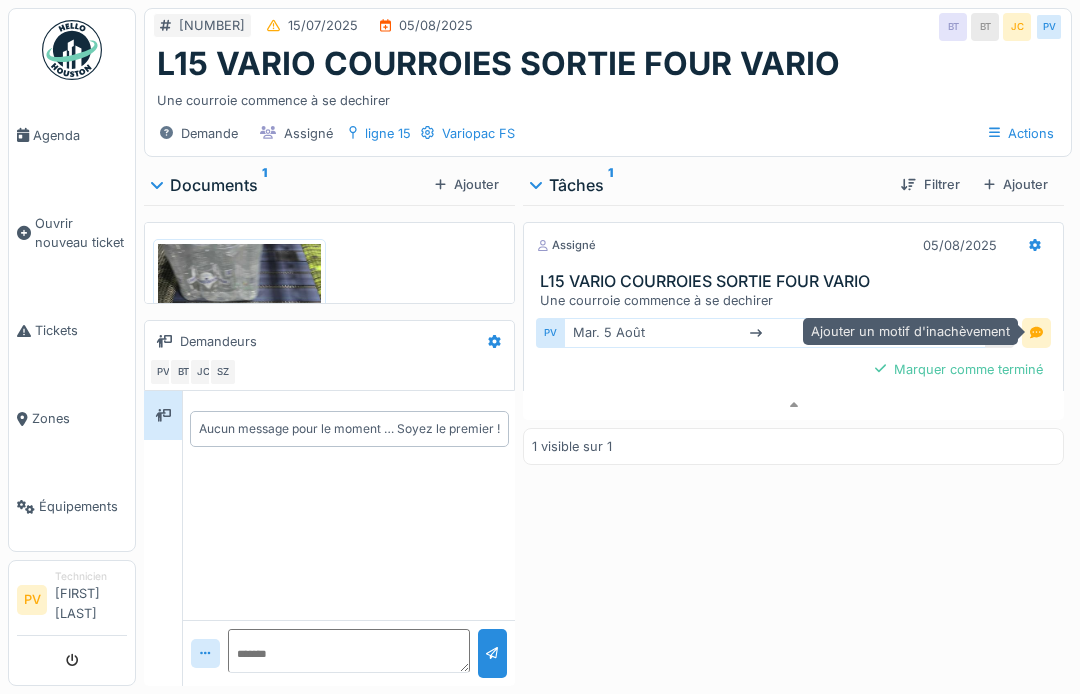 click at bounding box center (1036, 332) 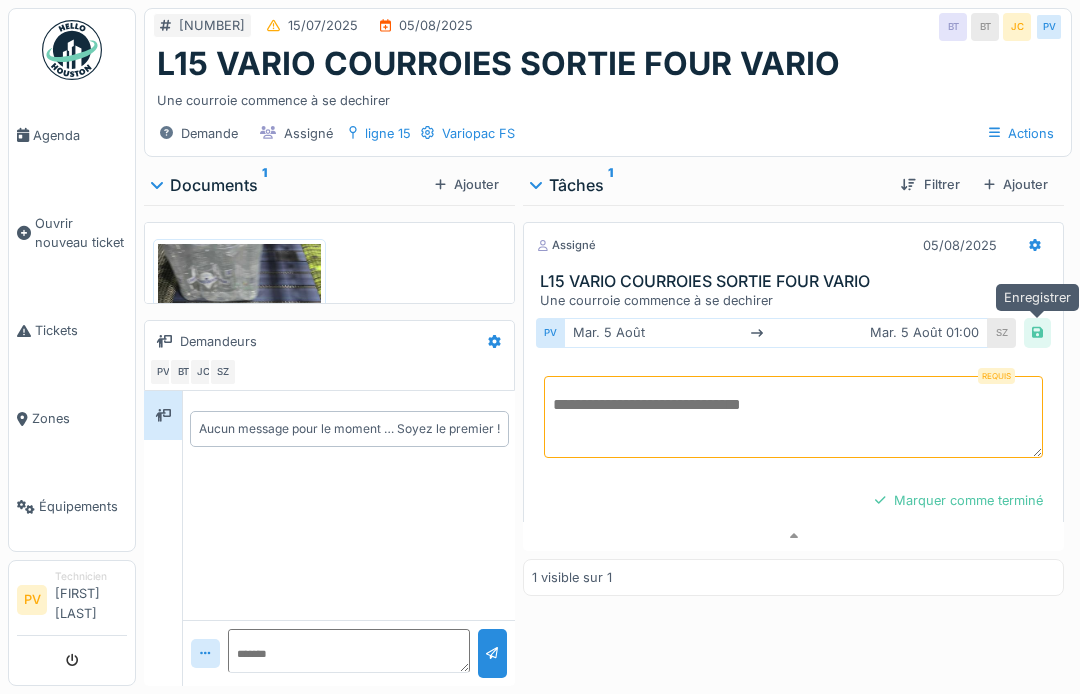 click at bounding box center [793, 417] 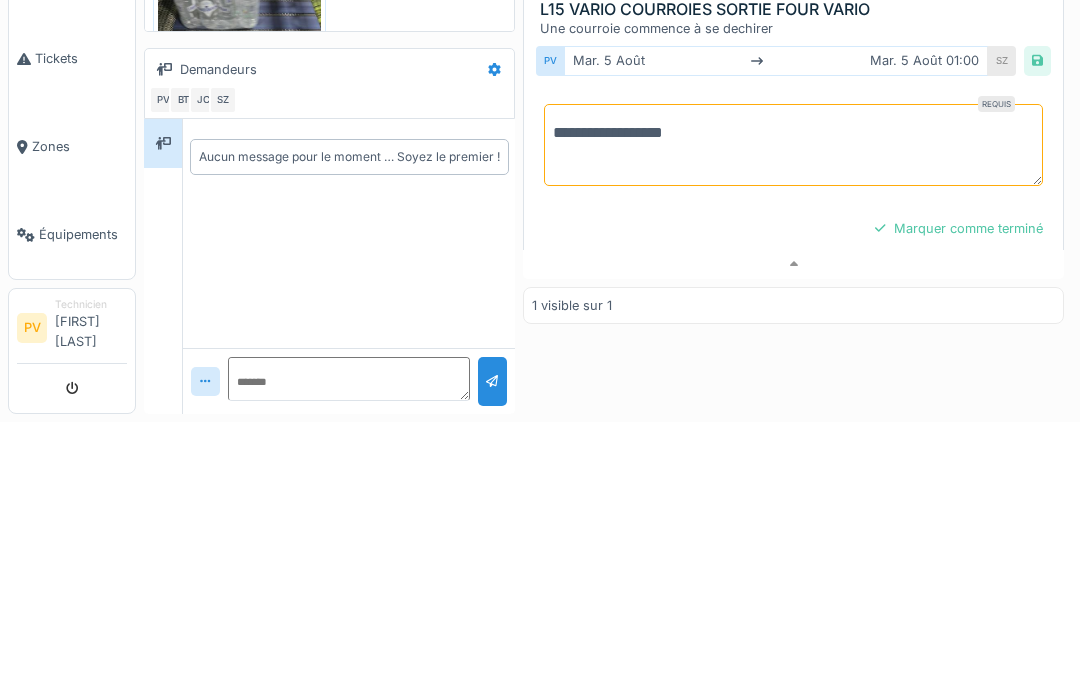 type on "**********" 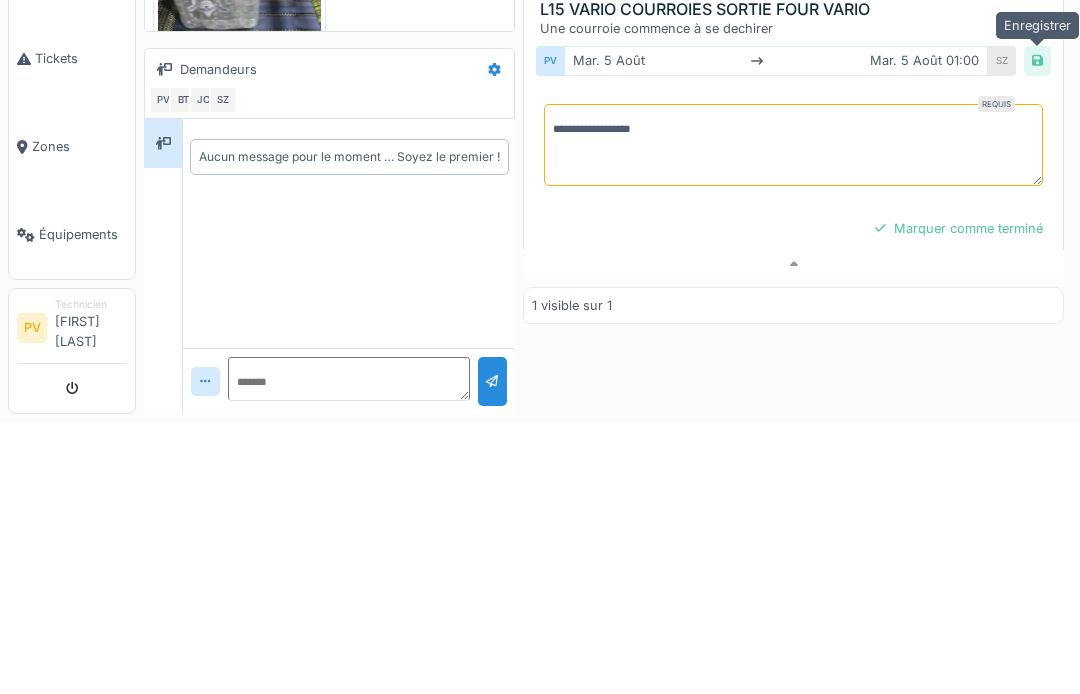 click at bounding box center [1037, 332] 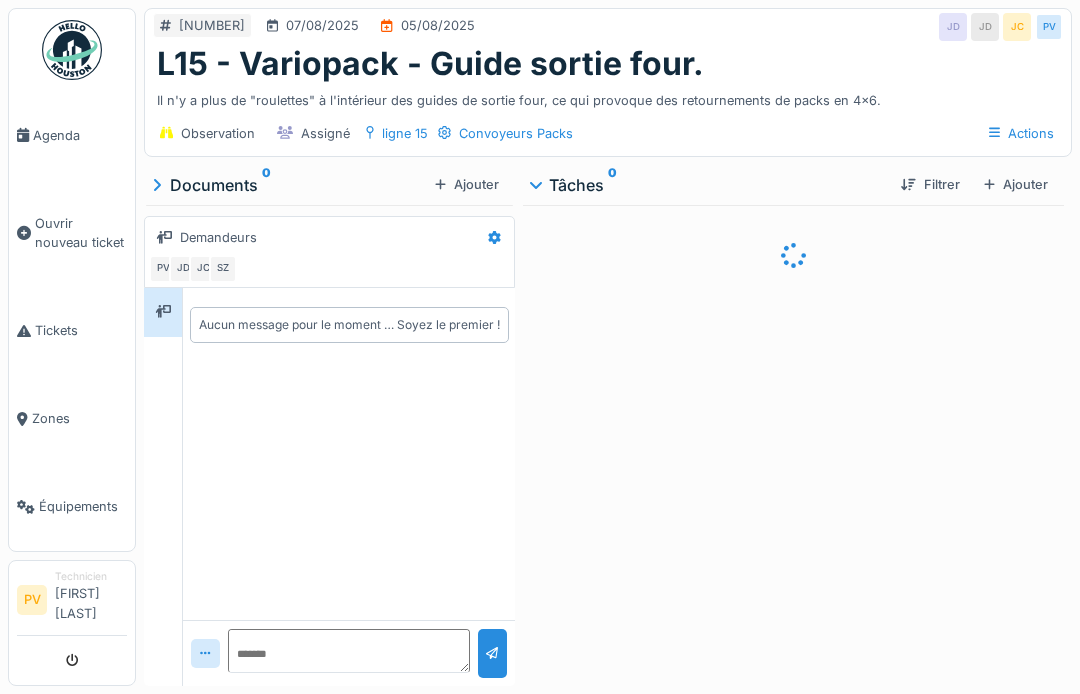 scroll, scrollTop: 0, scrollLeft: 0, axis: both 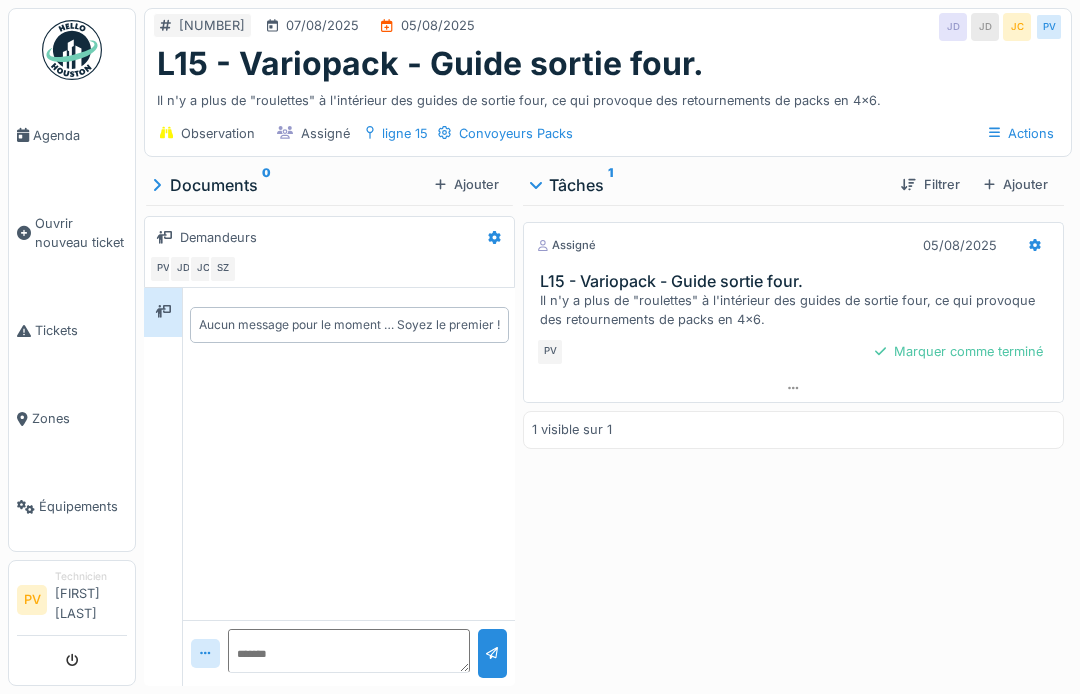 click on "L15 - Variopack - Guide sortie four." at bounding box center (797, 281) 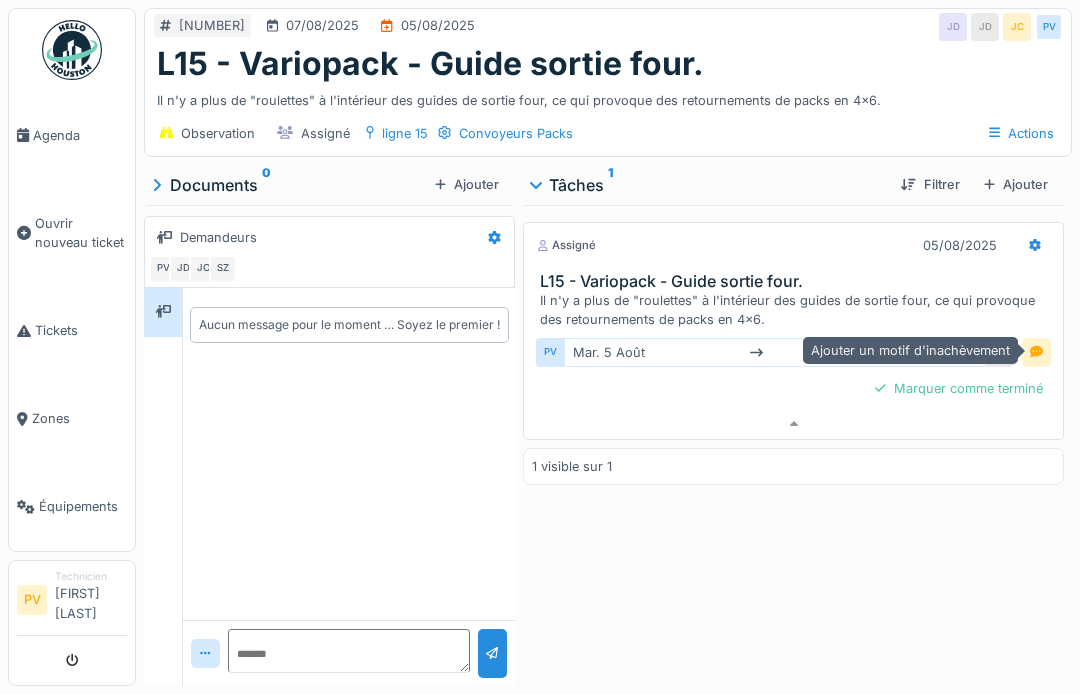 click at bounding box center (1036, 352) 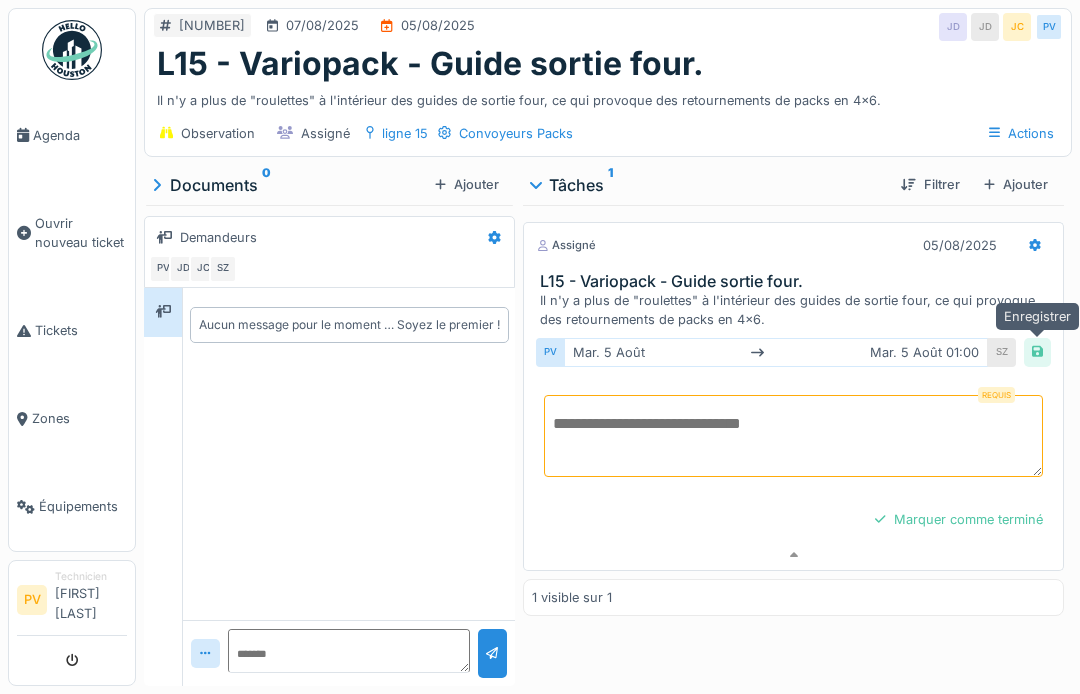 click at bounding box center (793, 436) 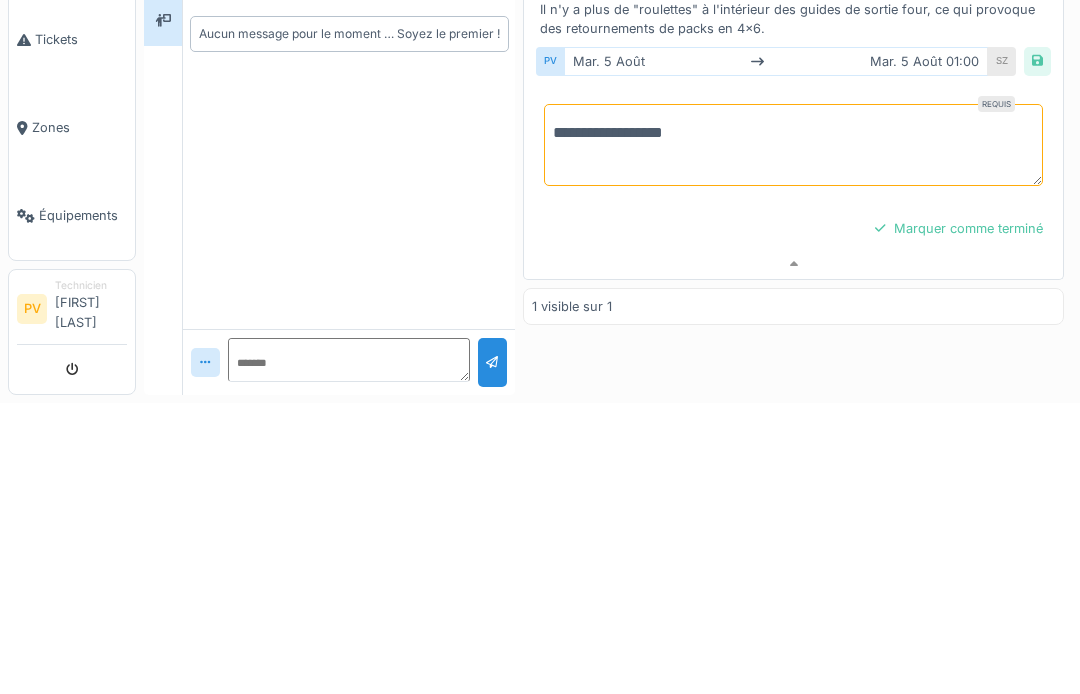 type on "**********" 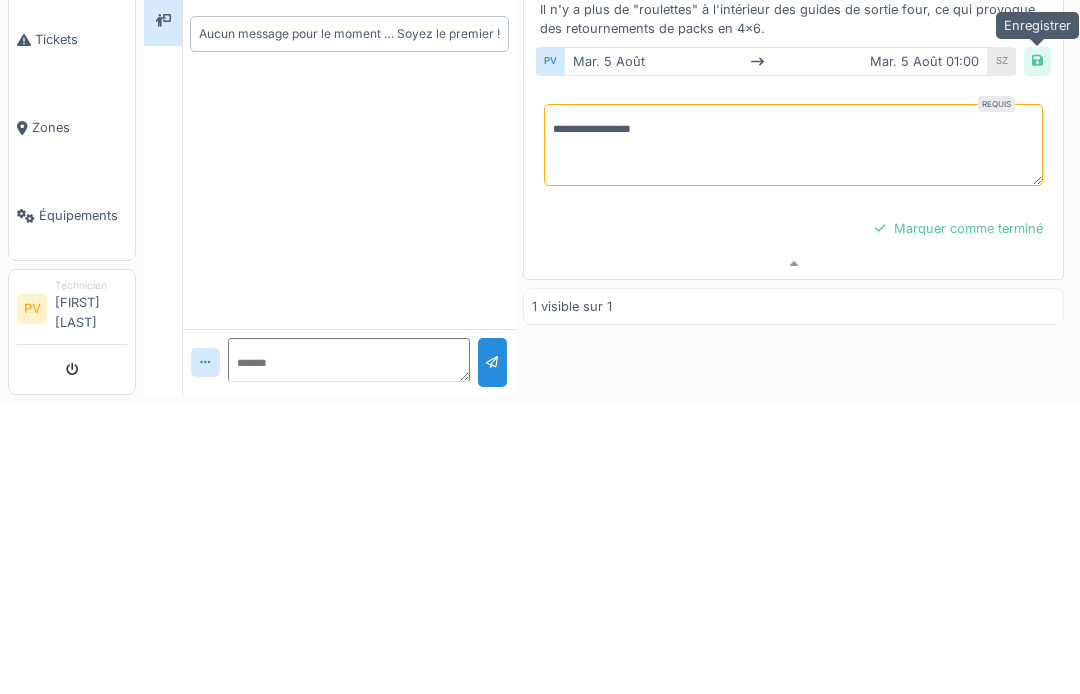 click at bounding box center (1037, 352) 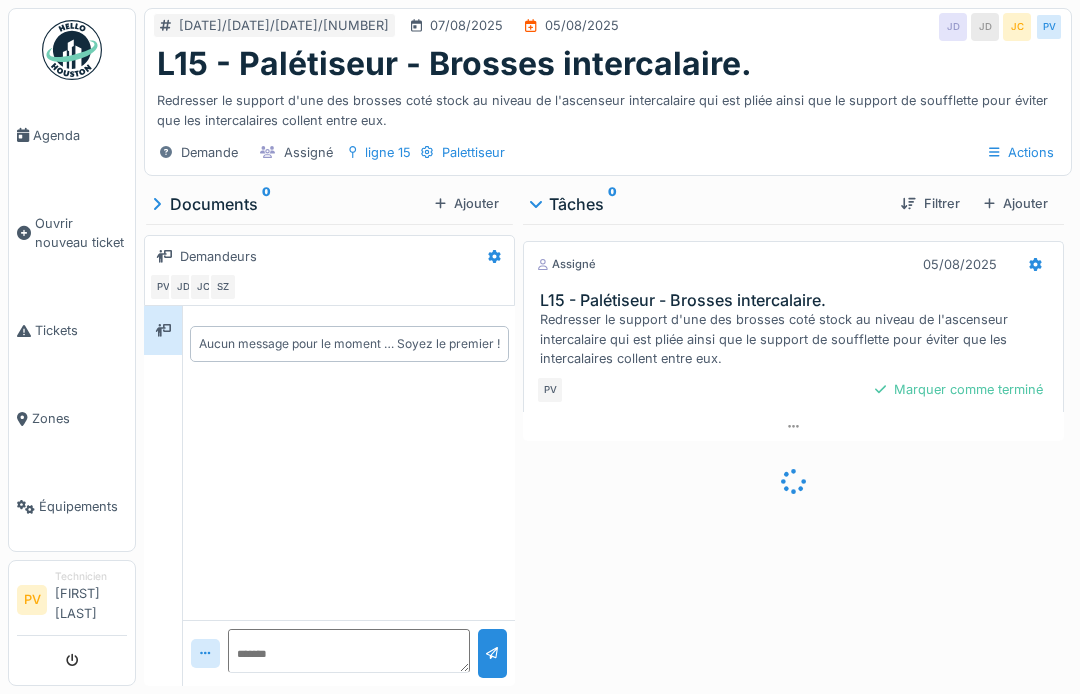 scroll, scrollTop: 0, scrollLeft: 0, axis: both 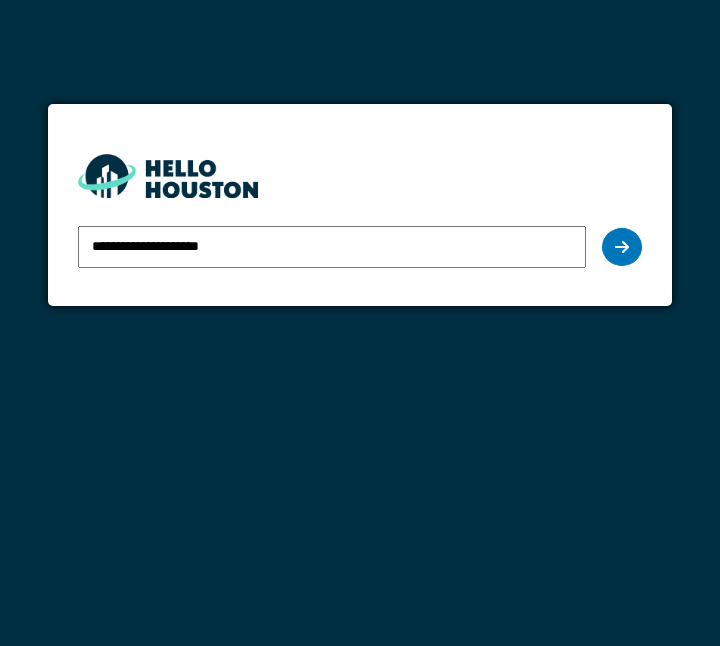 click at bounding box center [622, 247] 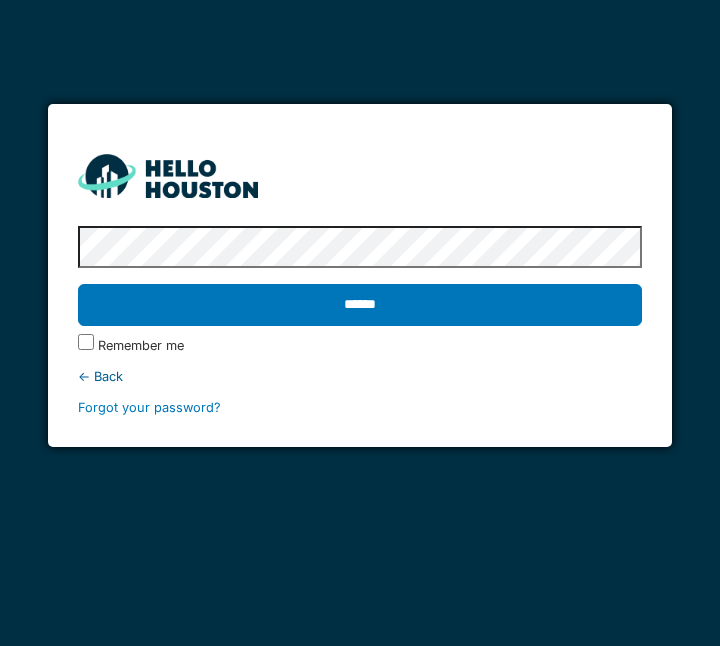 click on "******" at bounding box center (360, 305) 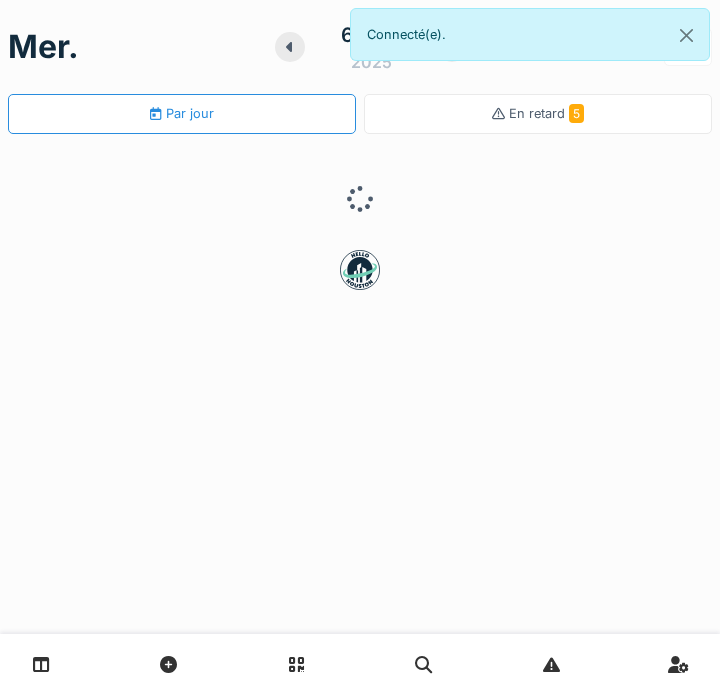 scroll, scrollTop: 0, scrollLeft: 0, axis: both 